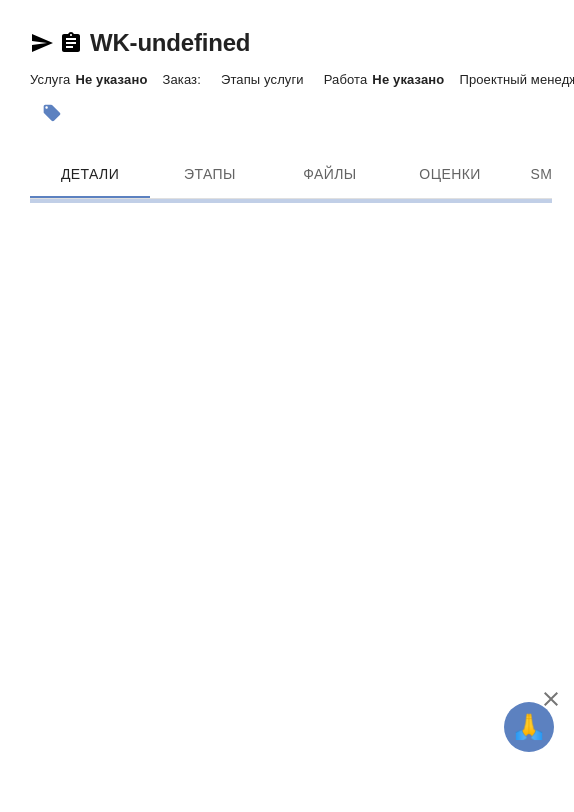 scroll, scrollTop: 0, scrollLeft: 0, axis: both 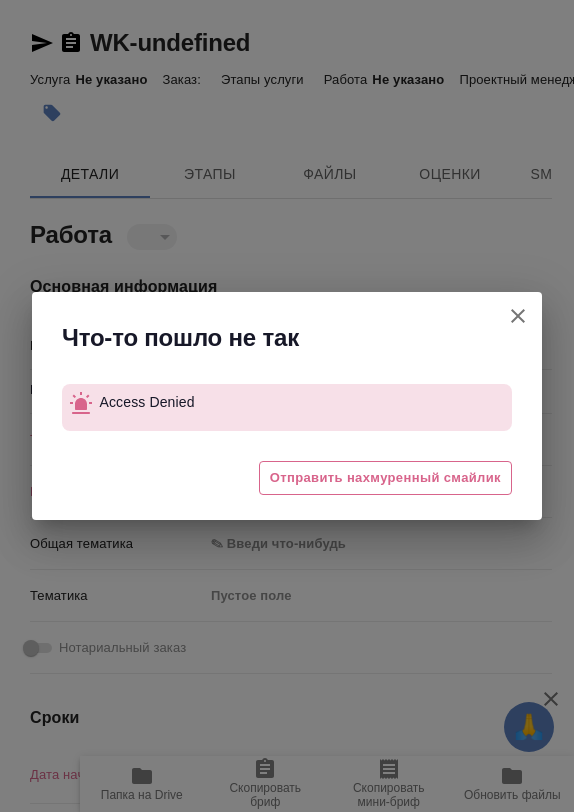 type on "x" 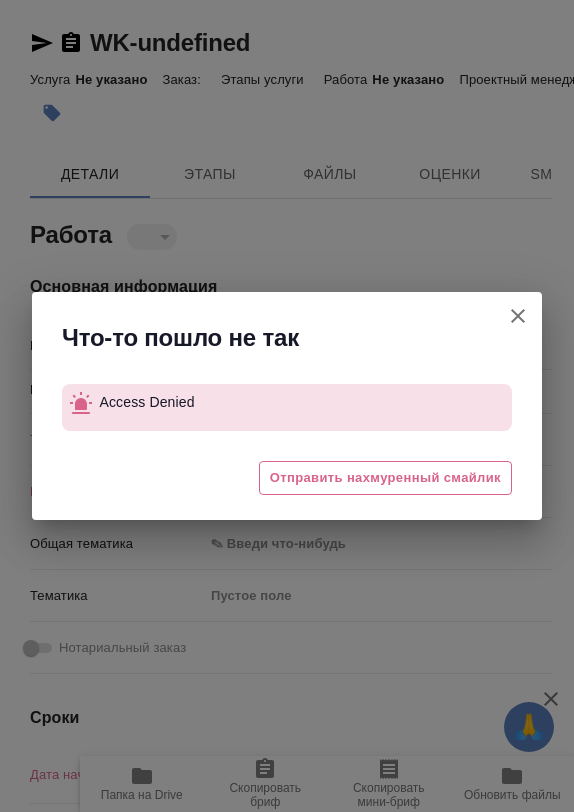type on "x" 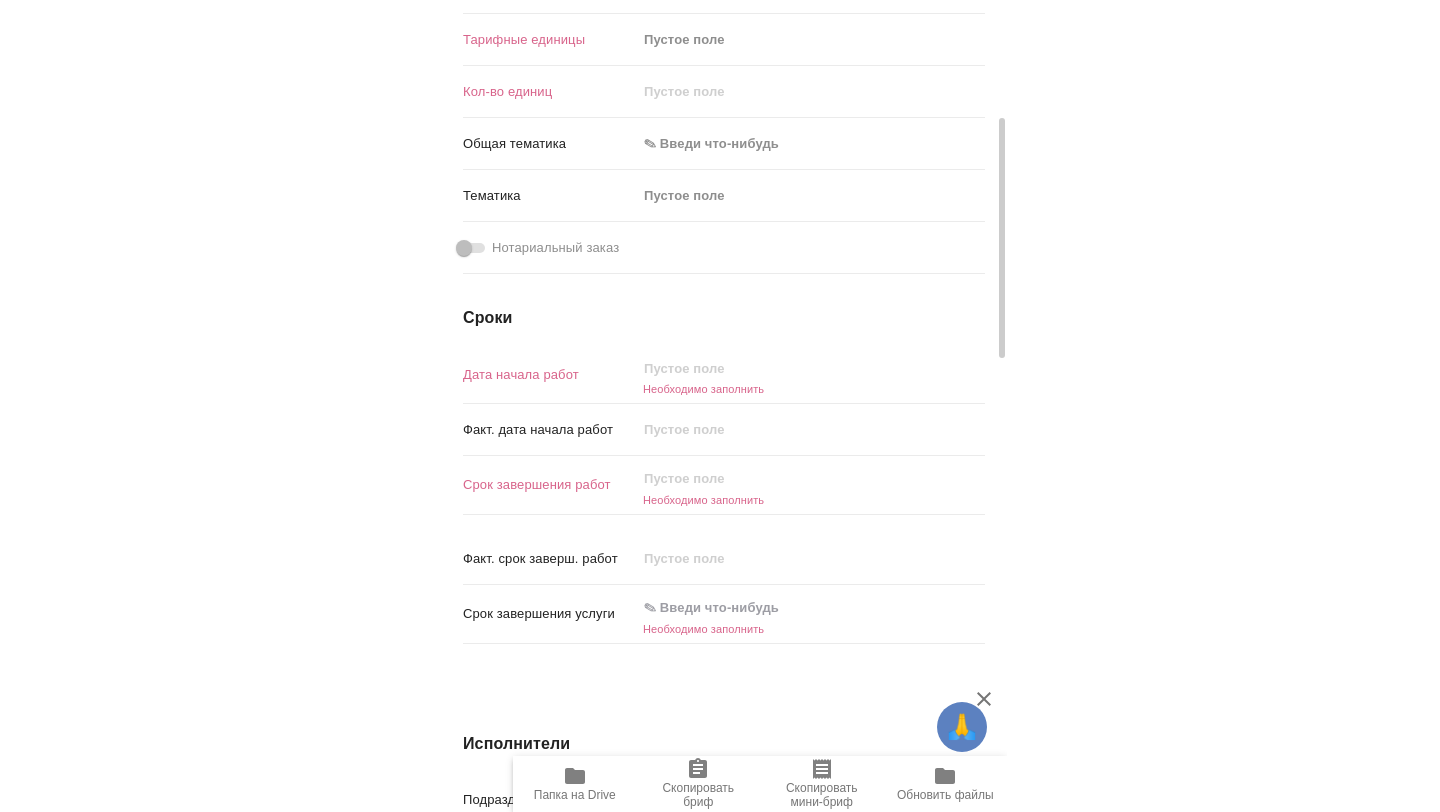 scroll, scrollTop: 0, scrollLeft: 0, axis: both 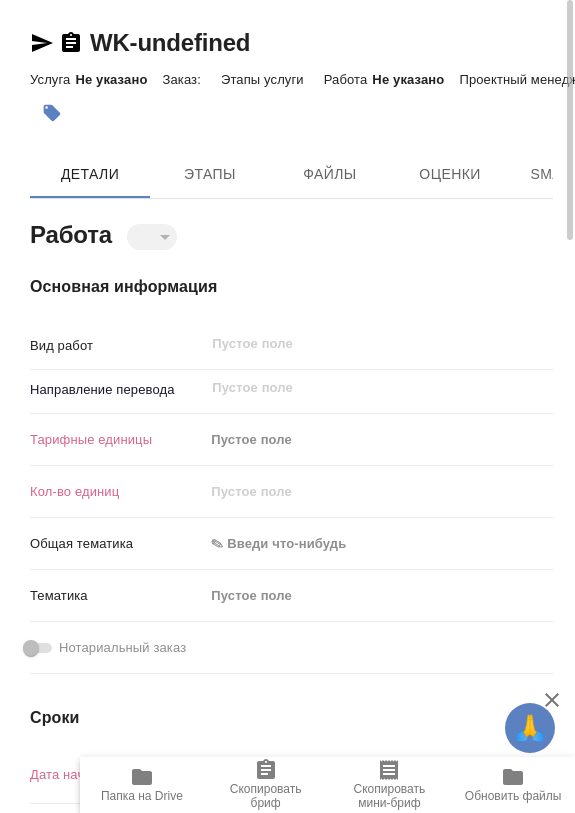 type on "x" 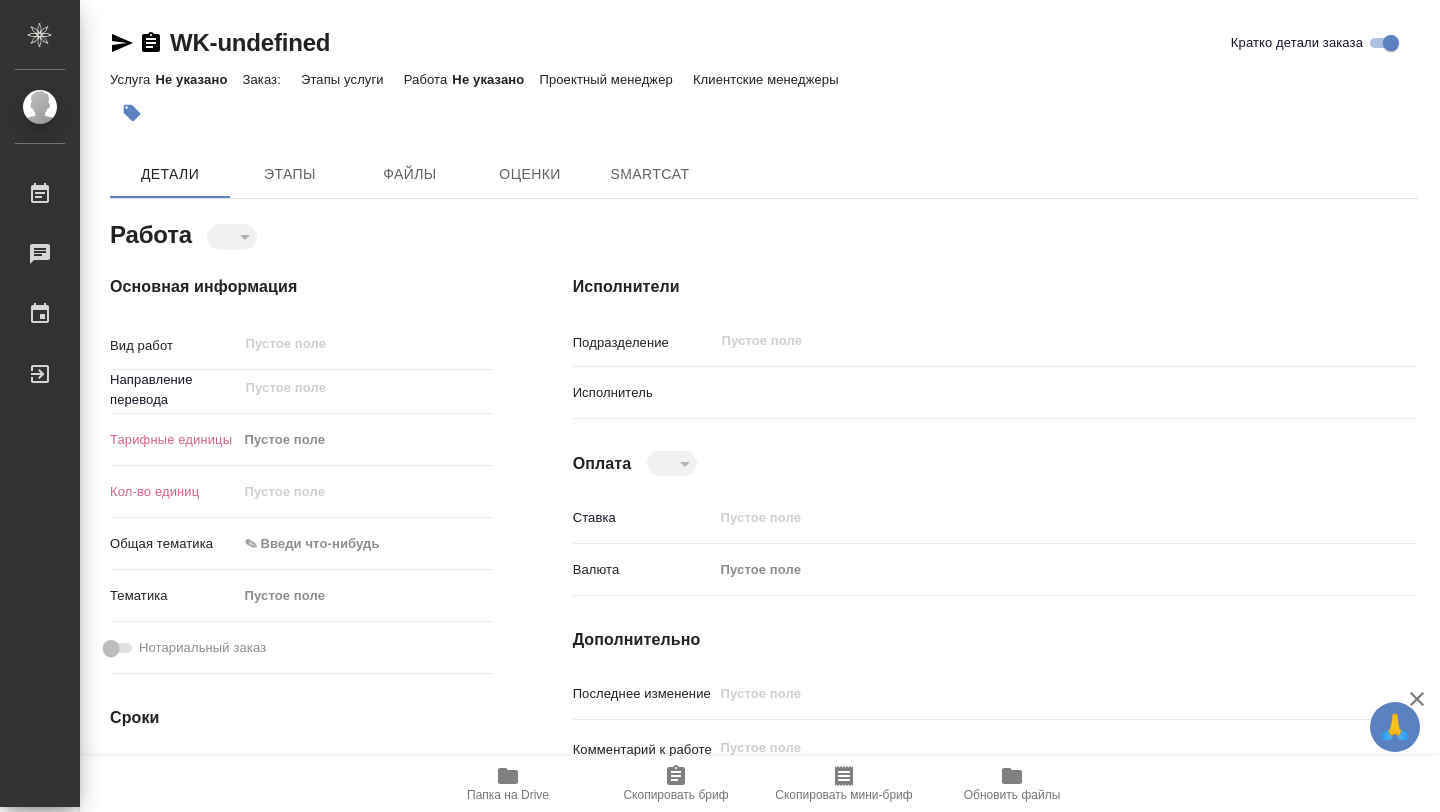 type on "x" 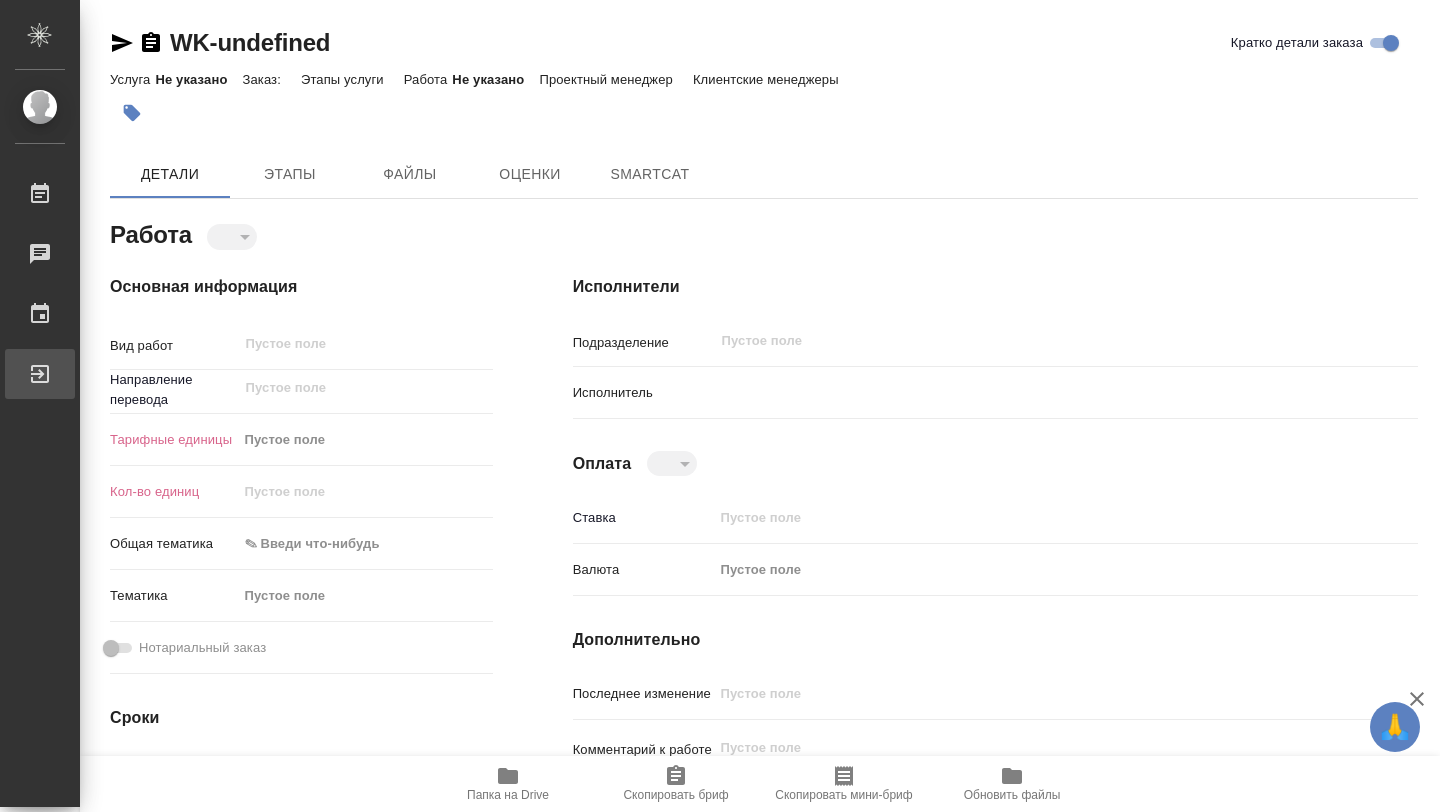 type on "x" 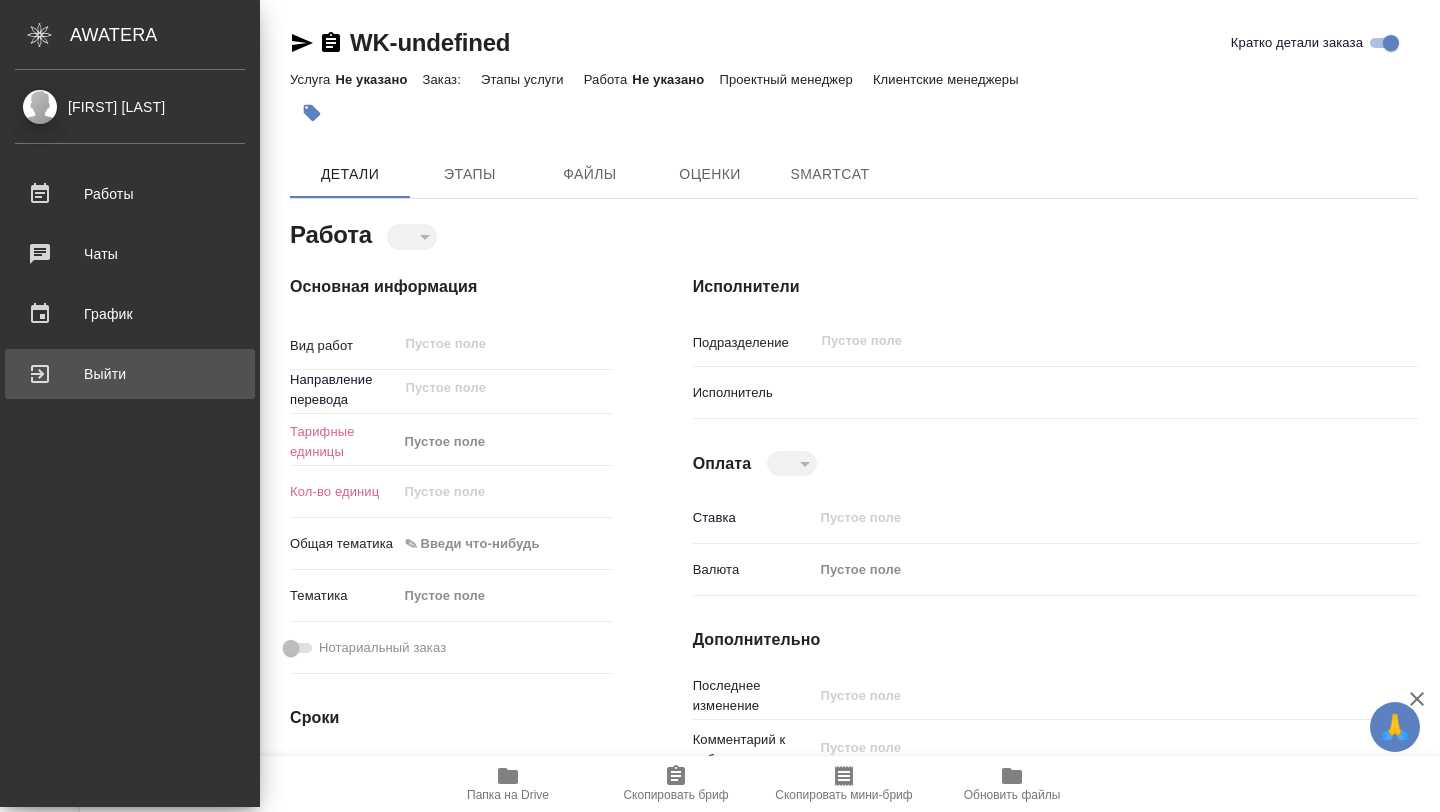 type on "x" 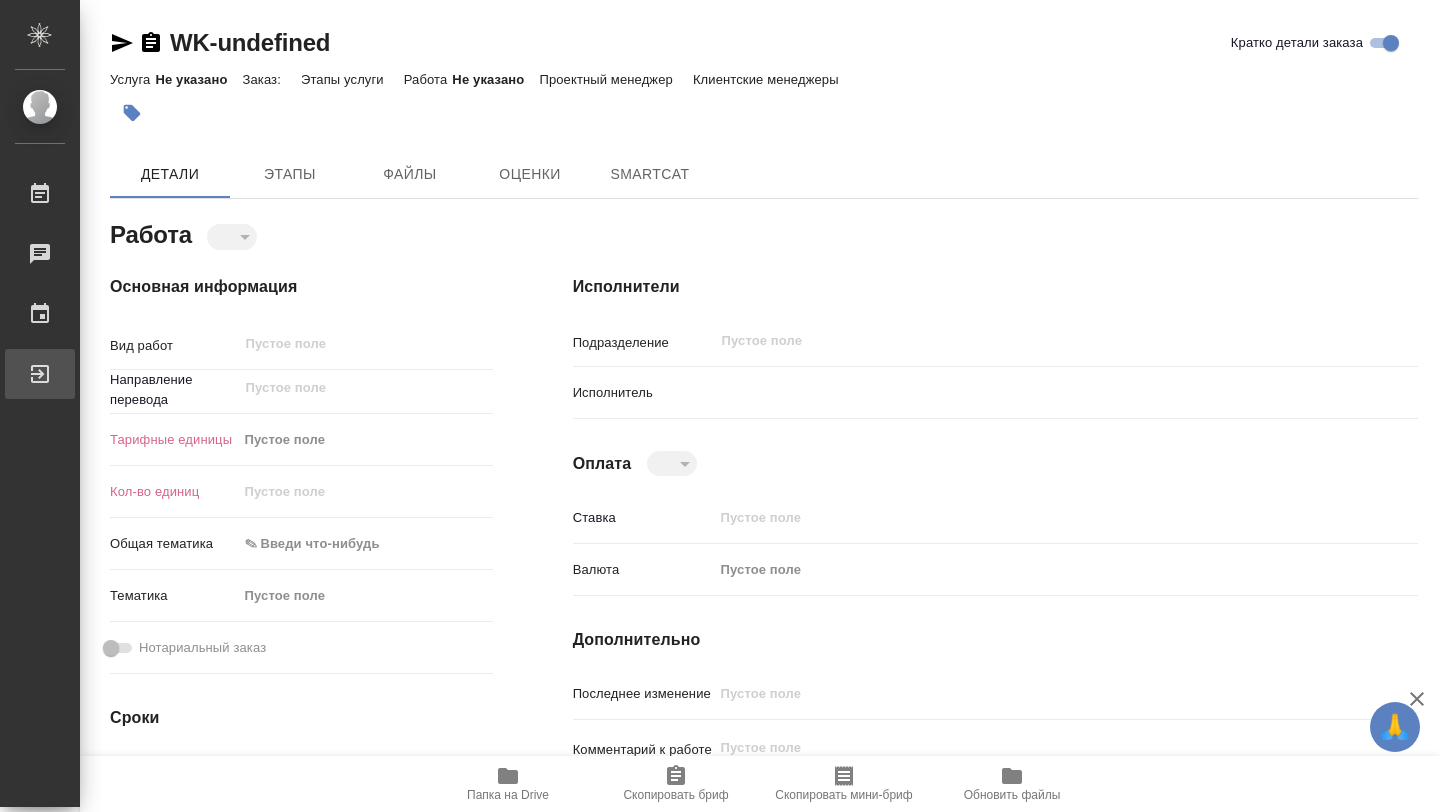 click on "Выйти" at bounding box center [15, 374] 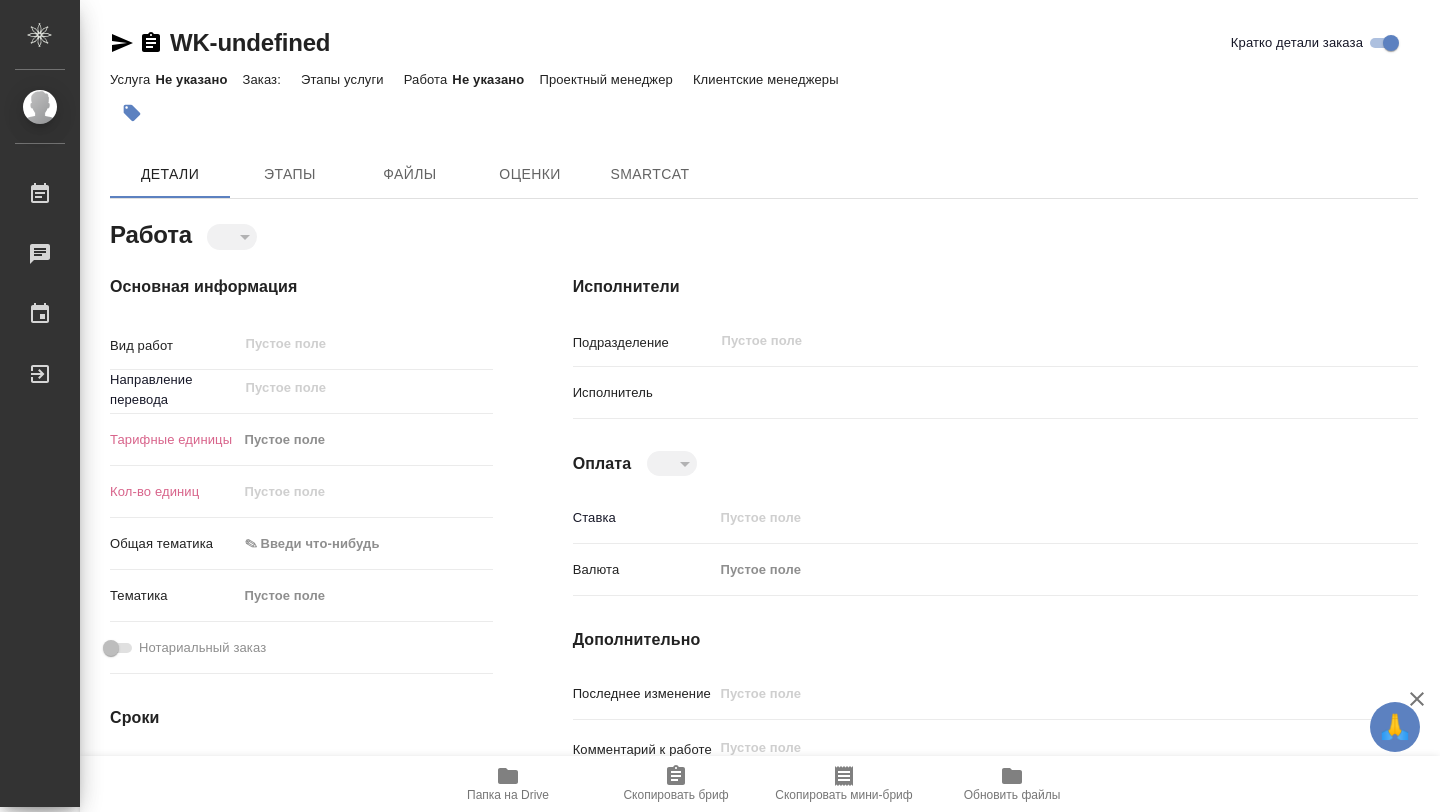 type on "x" 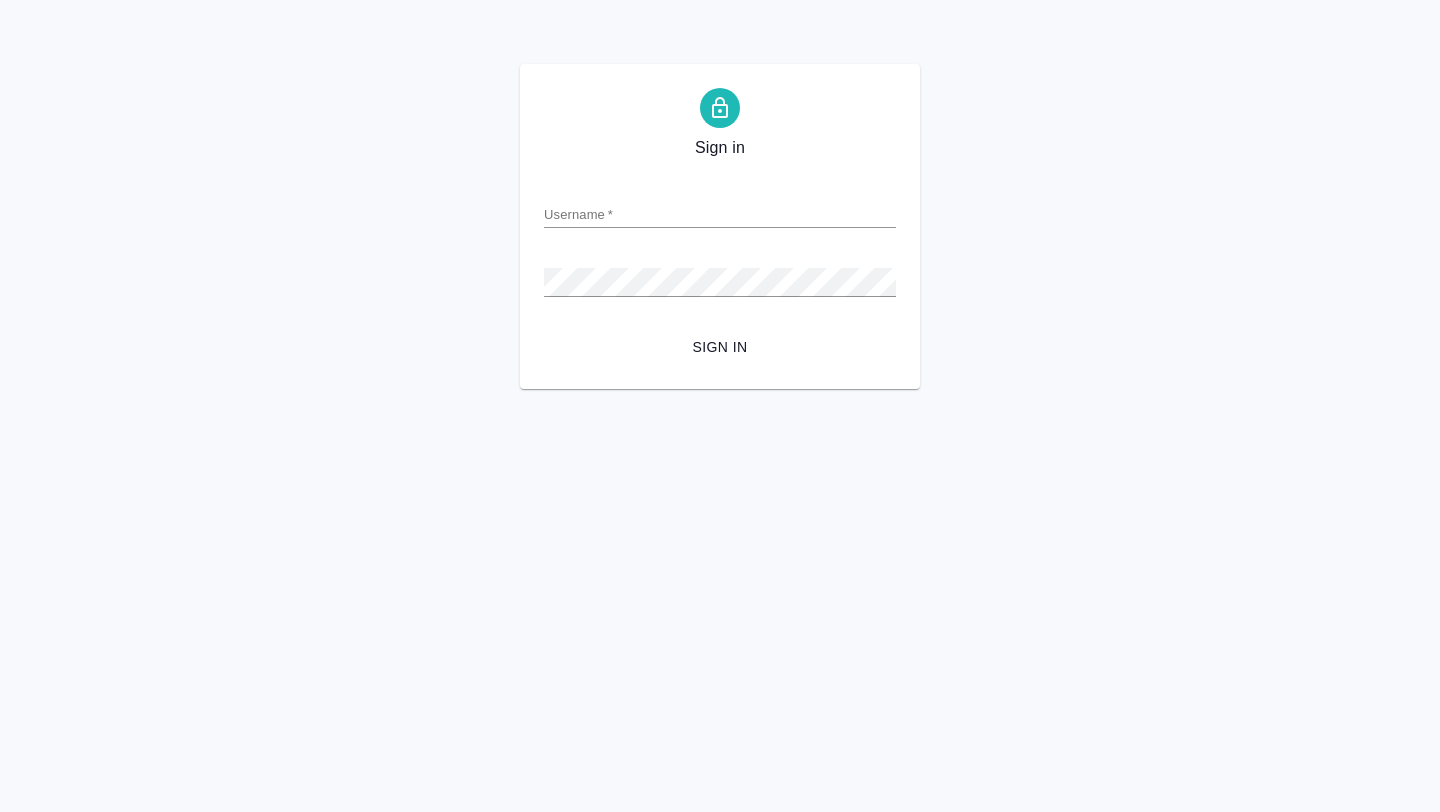 scroll, scrollTop: 0, scrollLeft: 0, axis: both 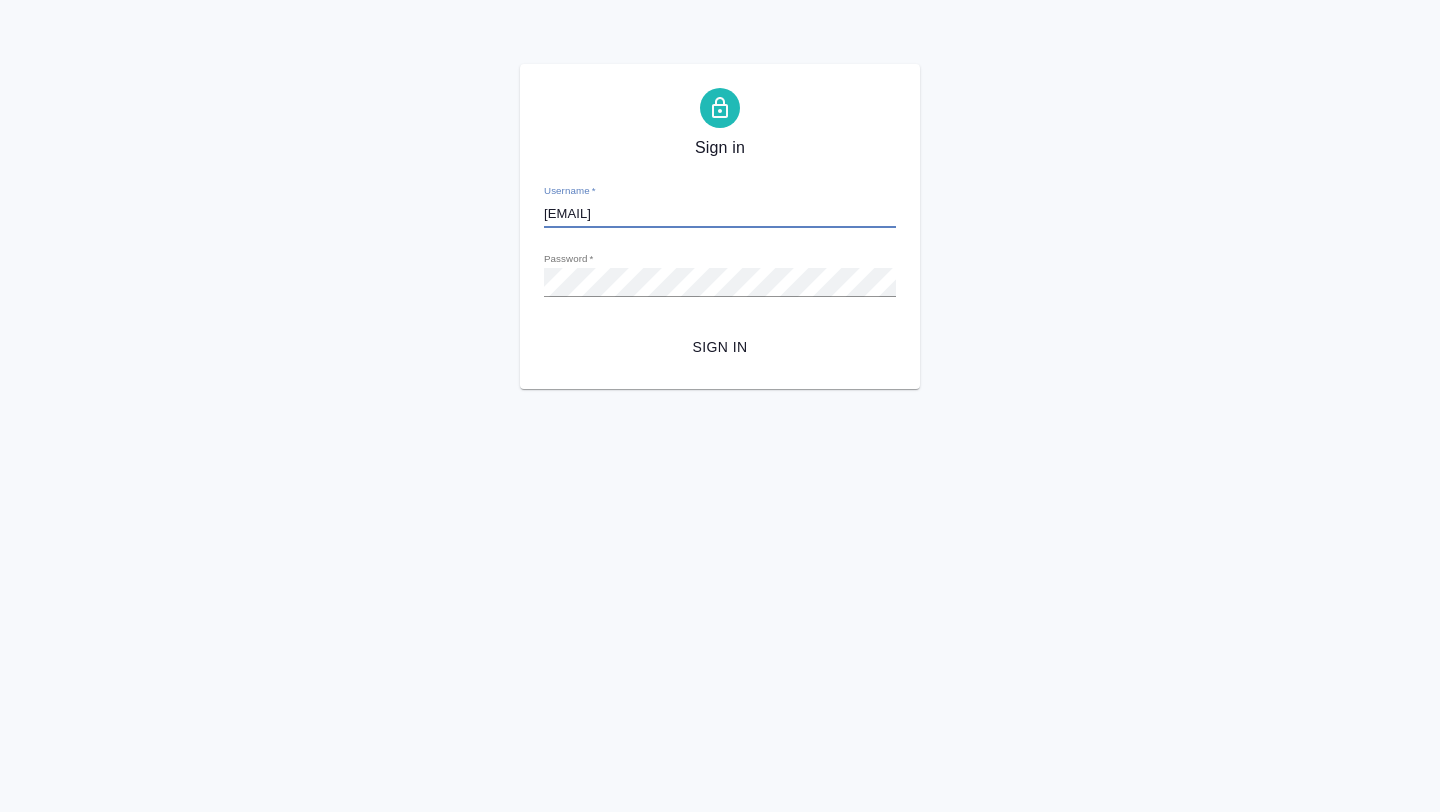click on "Sign in" at bounding box center [720, 347] 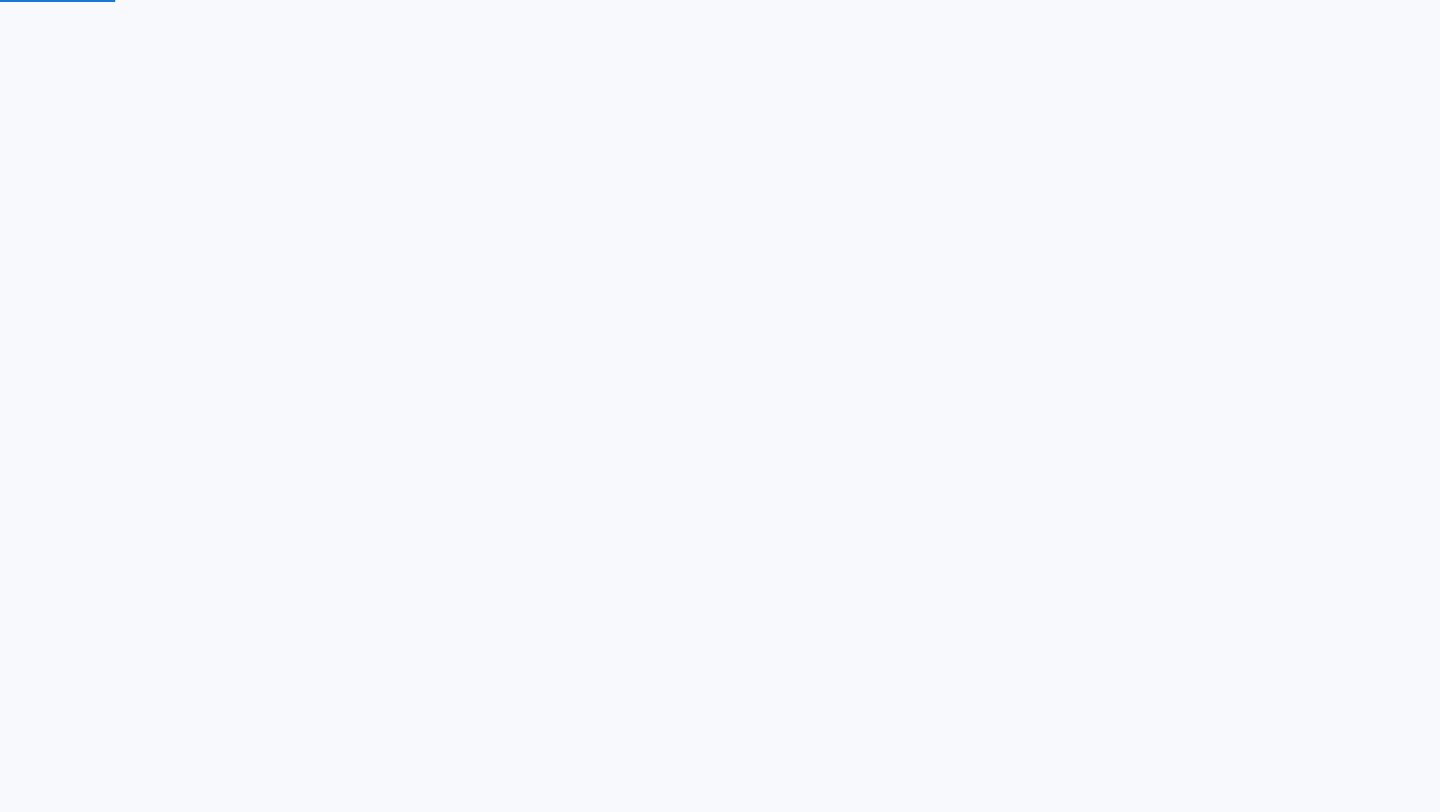 scroll, scrollTop: 0, scrollLeft: 0, axis: both 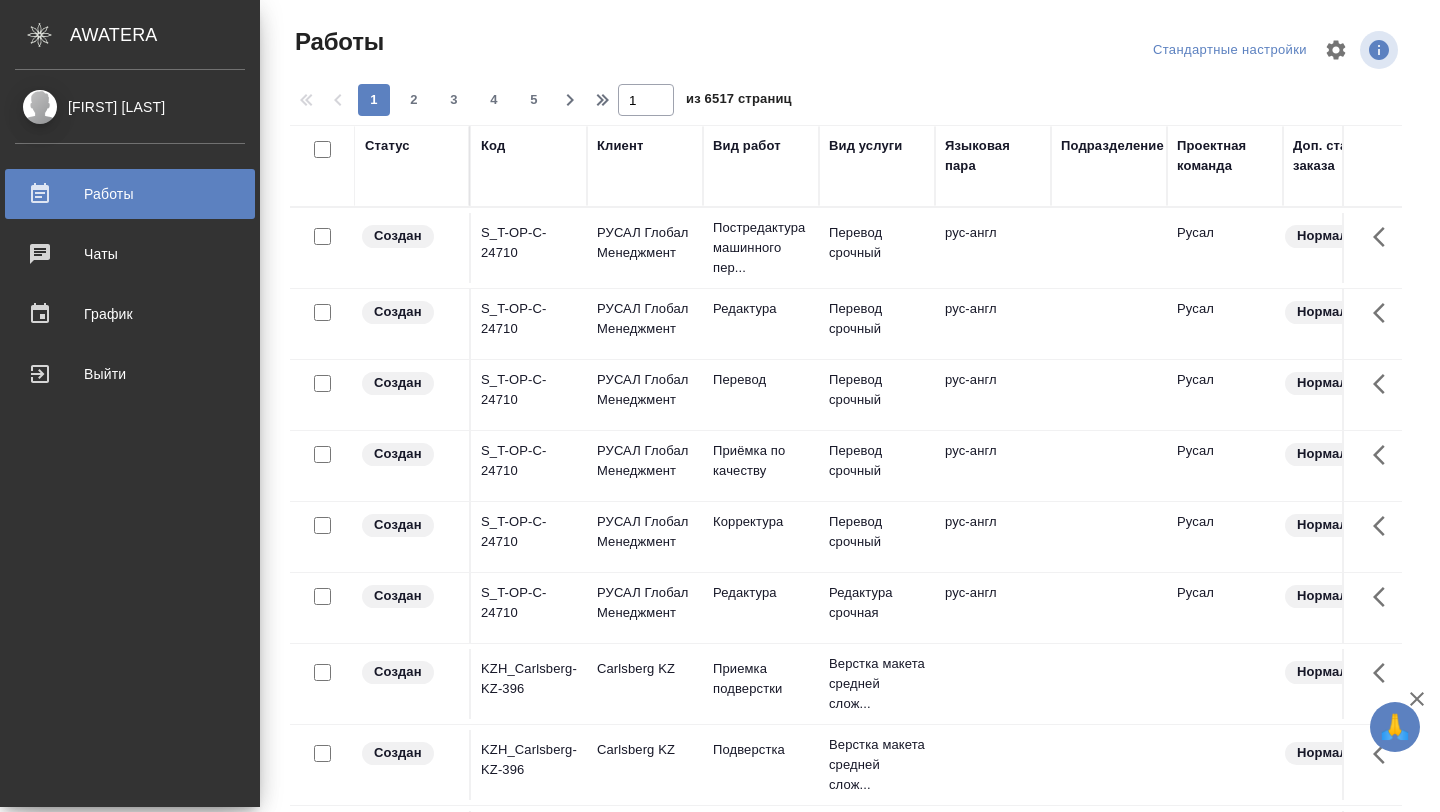 click on "Чаты" at bounding box center [130, 254] 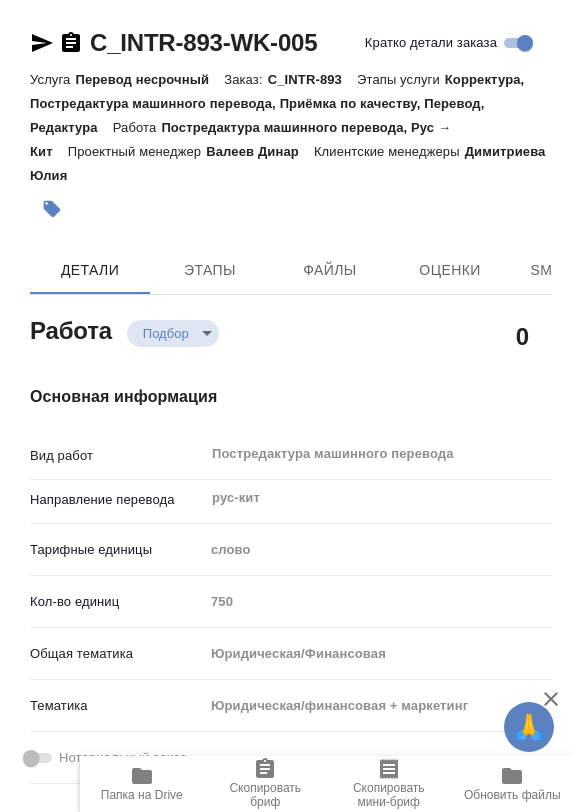 type on "x" 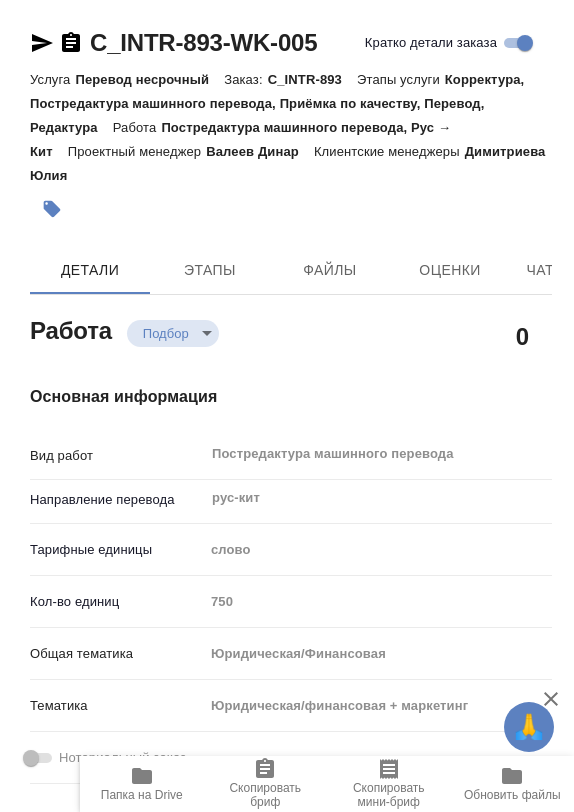scroll, scrollTop: 0, scrollLeft: 0, axis: both 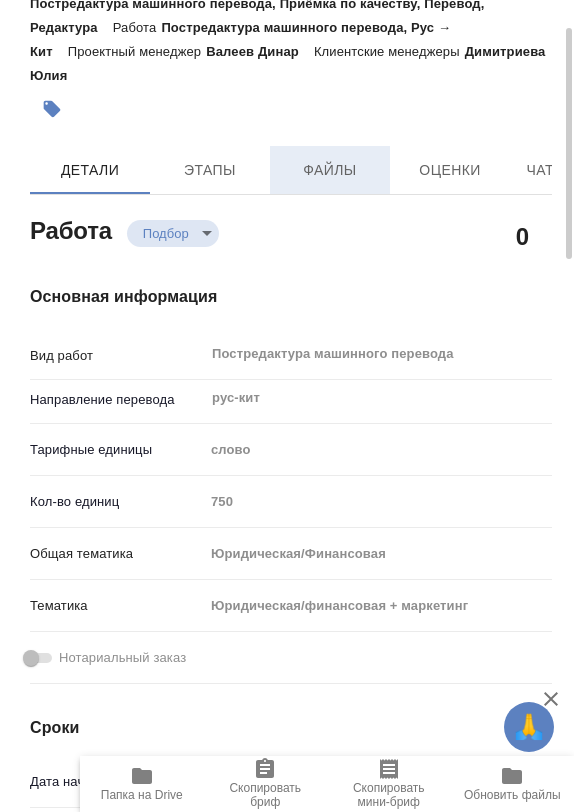 click on "Файлы" at bounding box center (330, 170) 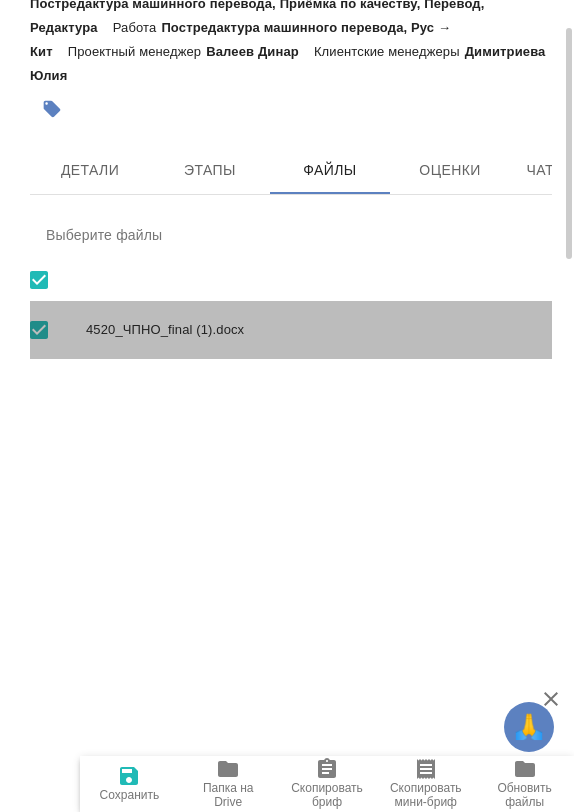 click on "4520_ЧПНО_final (1).docx" at bounding box center [311, 330] 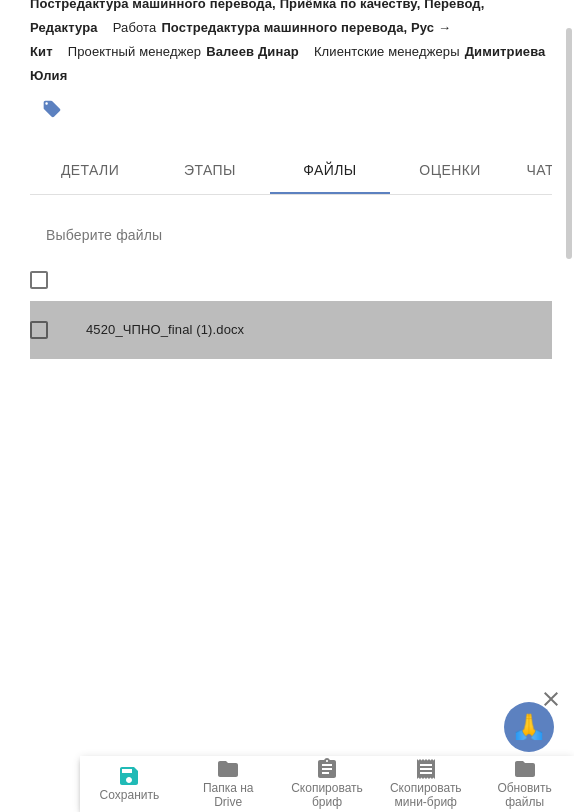 click on "4520_ЧПНО_final (1).docx" at bounding box center [311, 330] 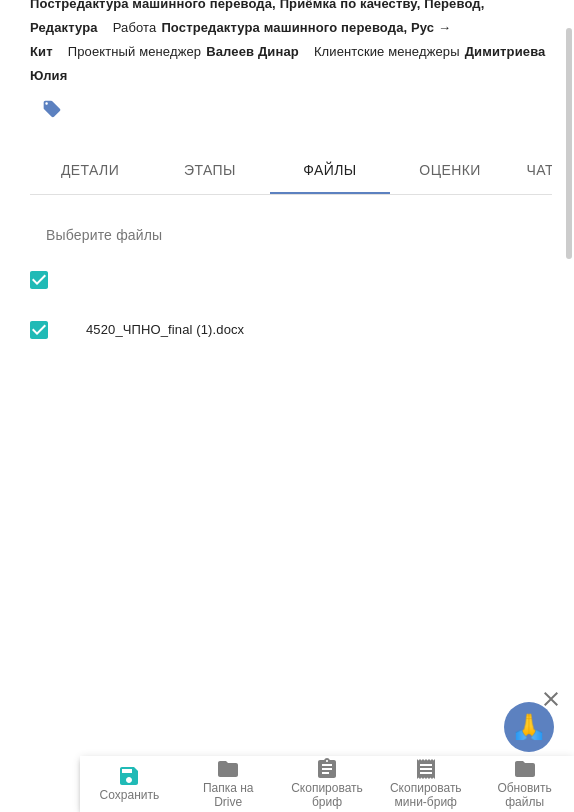 drag, startPoint x: 197, startPoint y: 334, endPoint x: 154, endPoint y: 409, distance: 86.4523 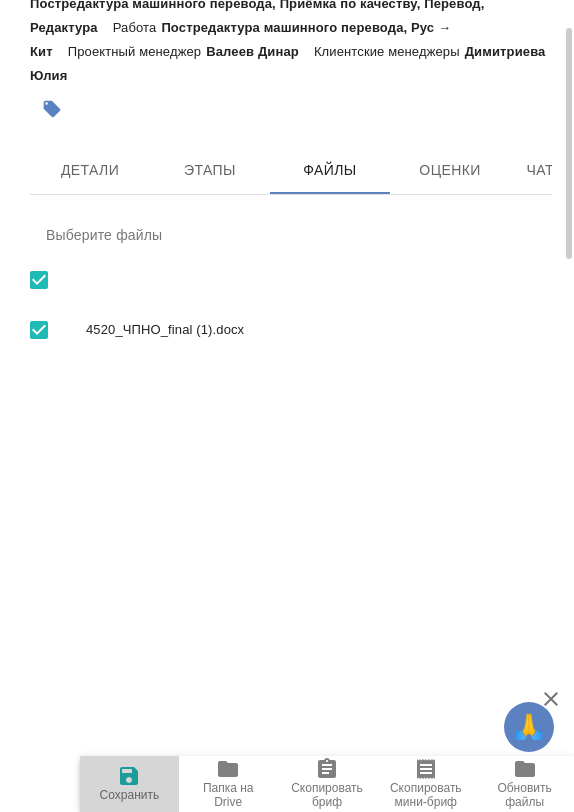click 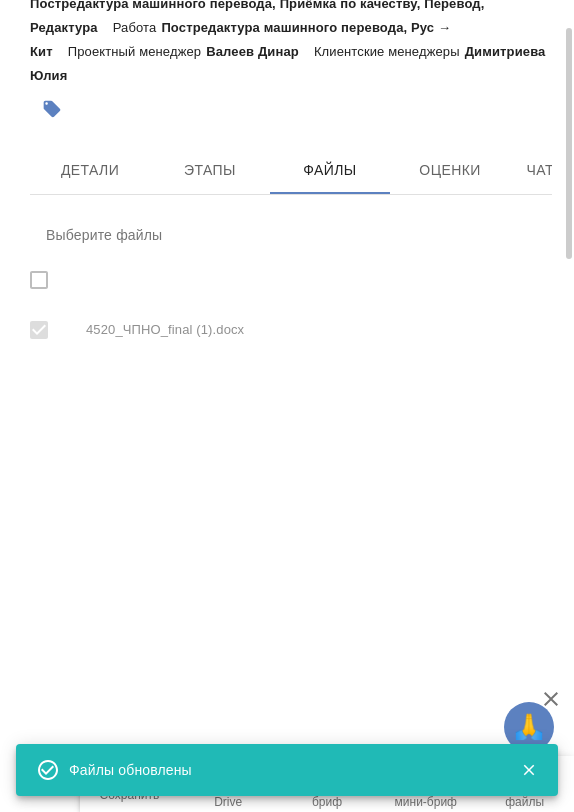 checkbox on "true" 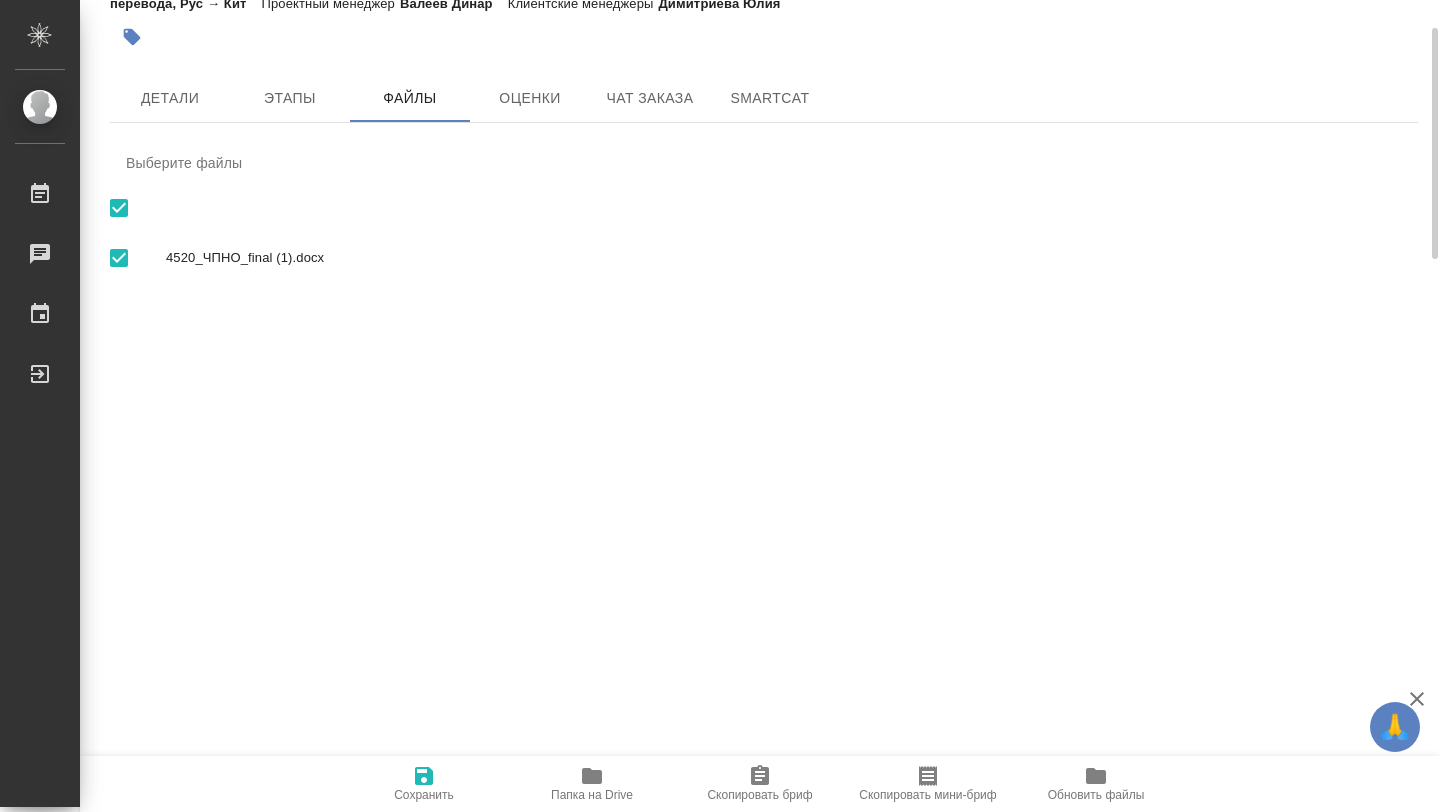 click on "C_INTR-893-WK-005 Кратко детали заказа Услуга Перевод несрочный Заказ: C_INTR-893 Этапы услуги Корректура, Постредактура машинного перевода, Приёмка по качеству, Перевод, Редактура Работа Постредактура машинного перевода, Рус → Кит Проектный менеджер Валеев Динар Клиентские менеджеры Димитриева Юлия Детали Этапы Файлы Оценки Чат заказа SmartCat Выберите файлы 4520_ЧПНО_final (1).docx Сохранить Папка на Drive Скопировать бриф Скопировать мини-бриф Обновить файлы" at bounding box center (764, 123) 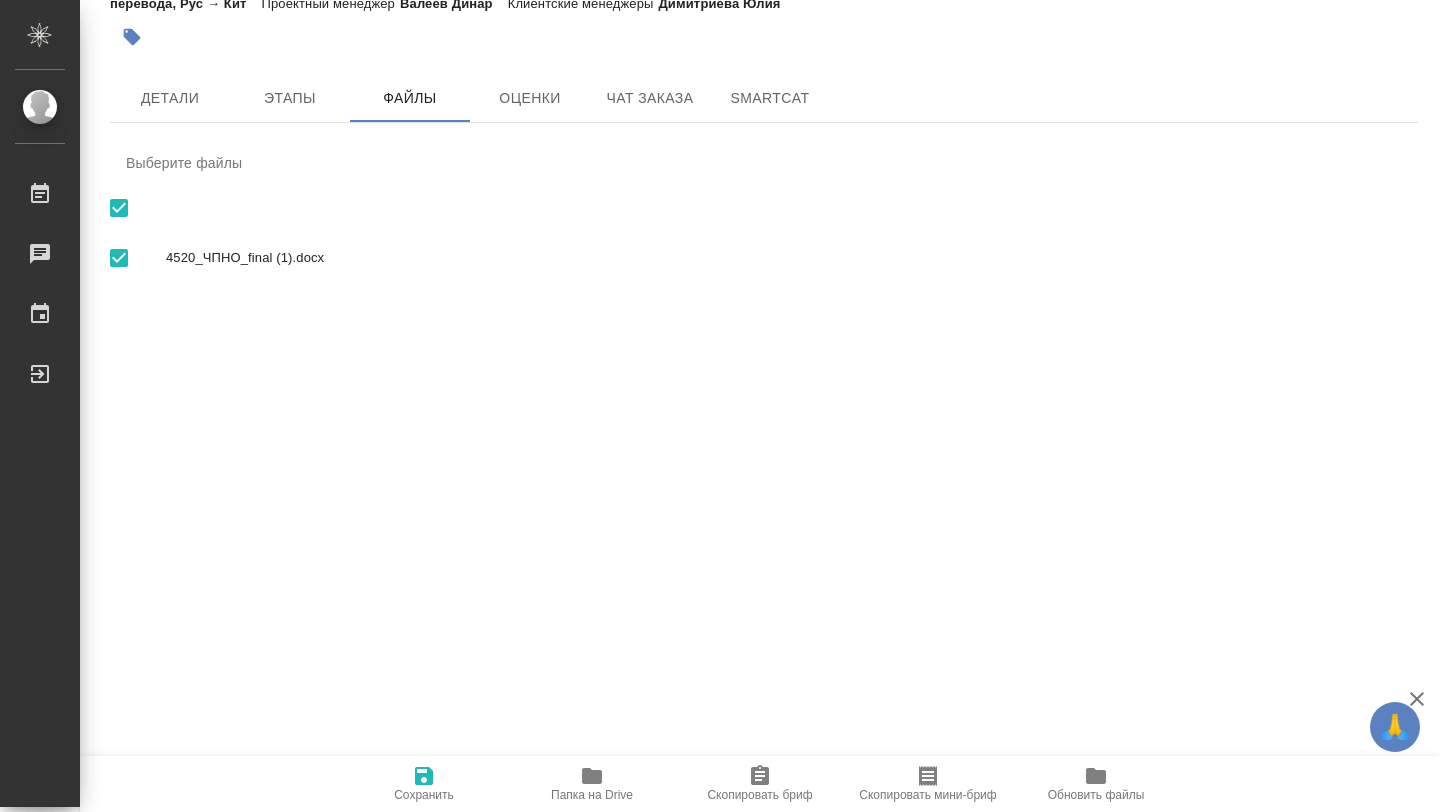 click on "Папка на Drive" at bounding box center [592, 783] 